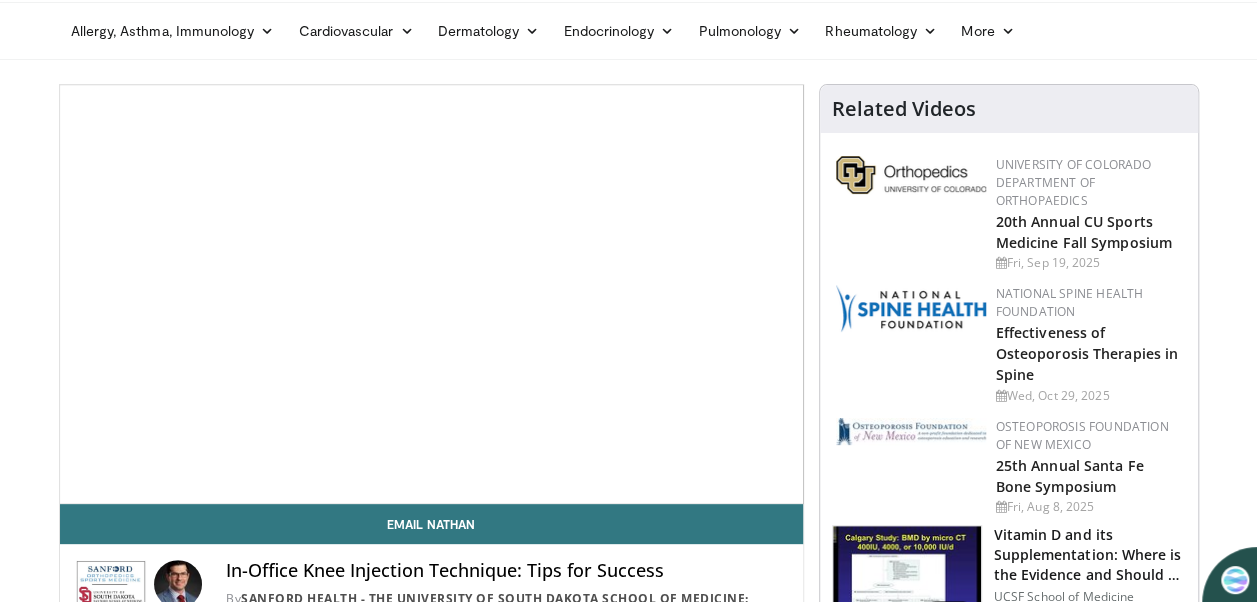 scroll, scrollTop: 77, scrollLeft: 0, axis: vertical 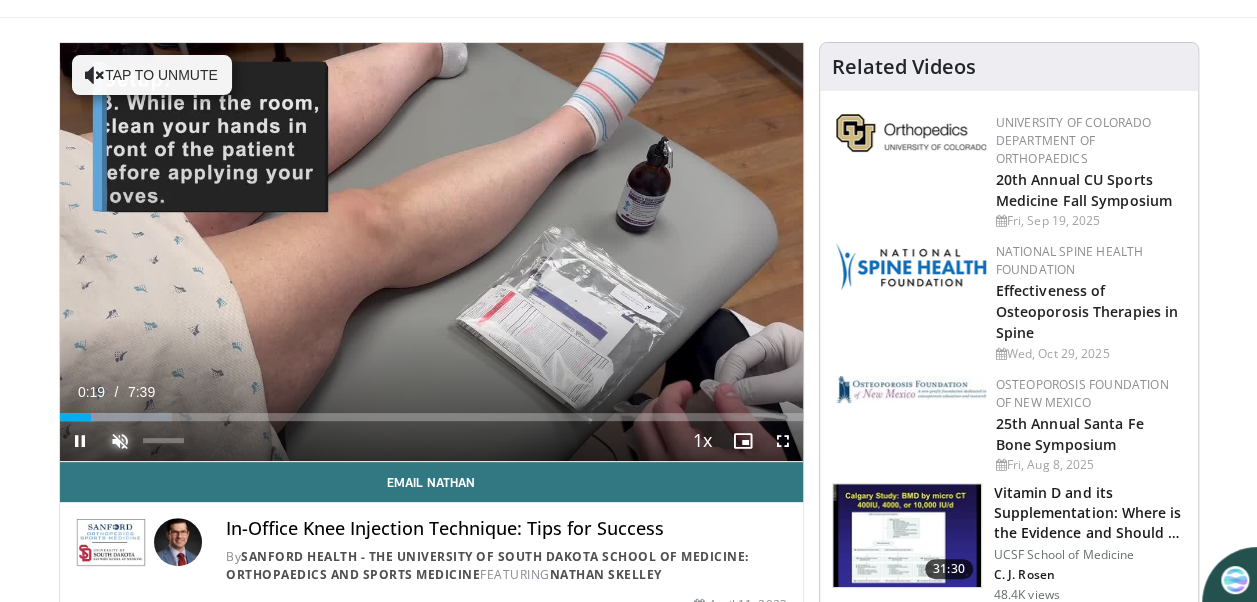 click at bounding box center (120, 441) 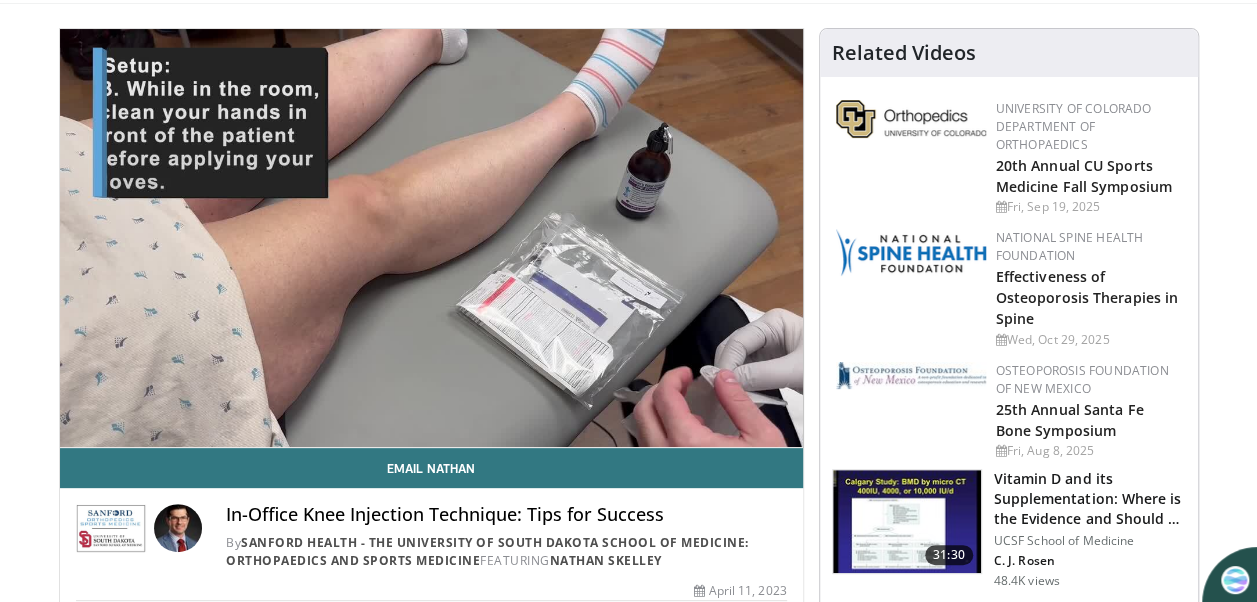 scroll, scrollTop: 124, scrollLeft: 0, axis: vertical 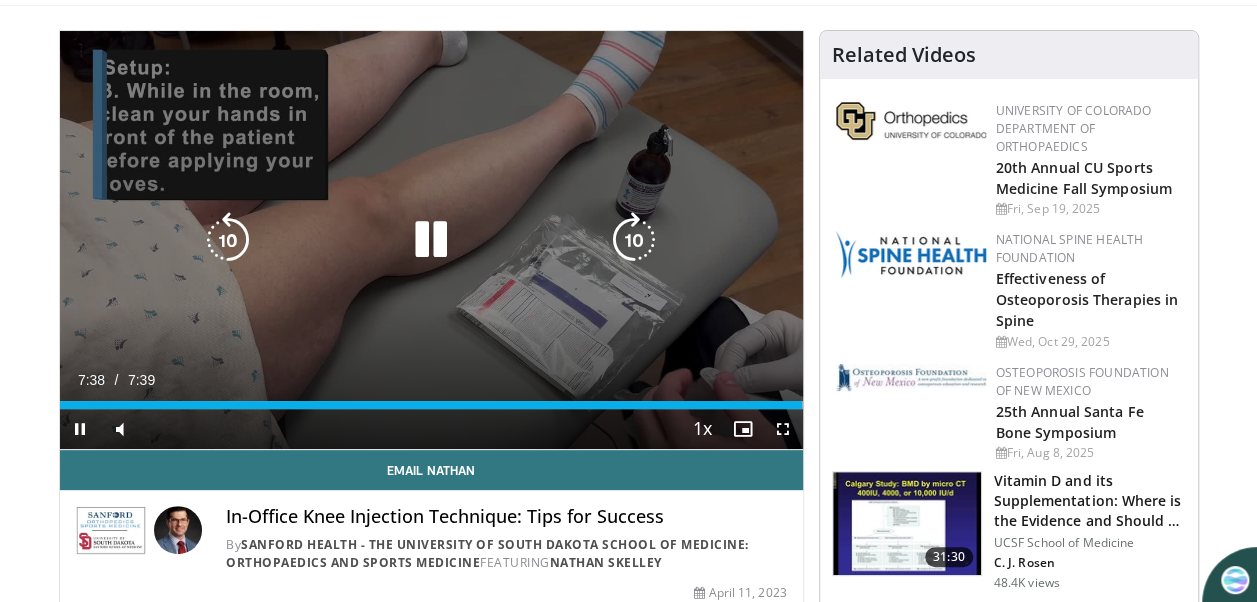 click at bounding box center [431, 240] 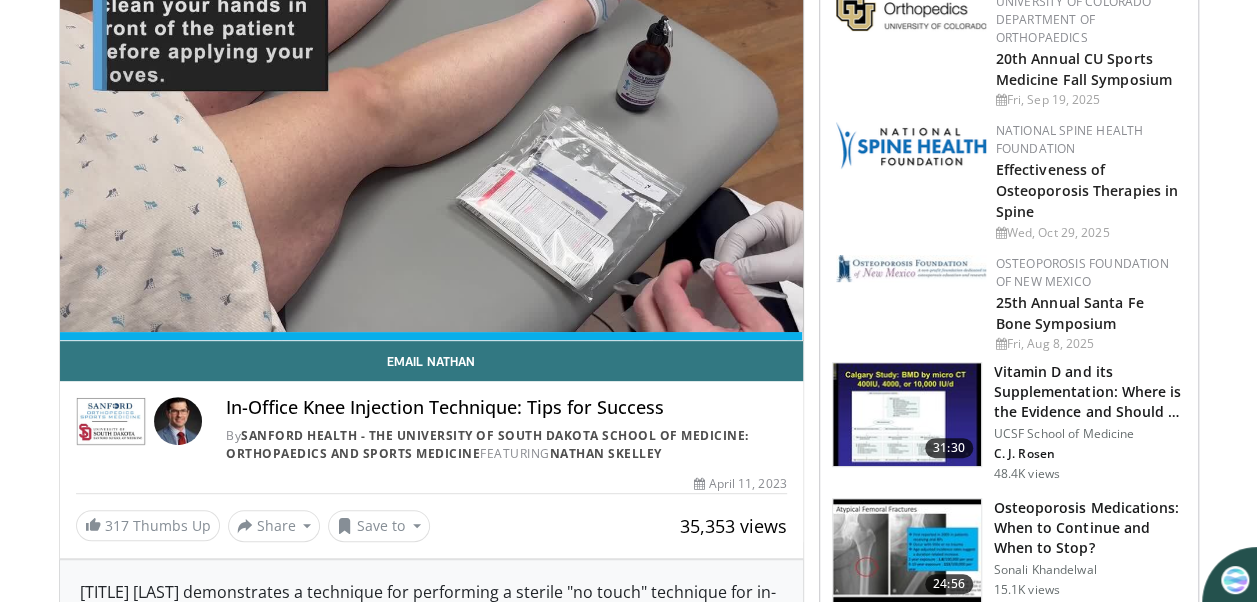 scroll, scrollTop: 0, scrollLeft: 0, axis: both 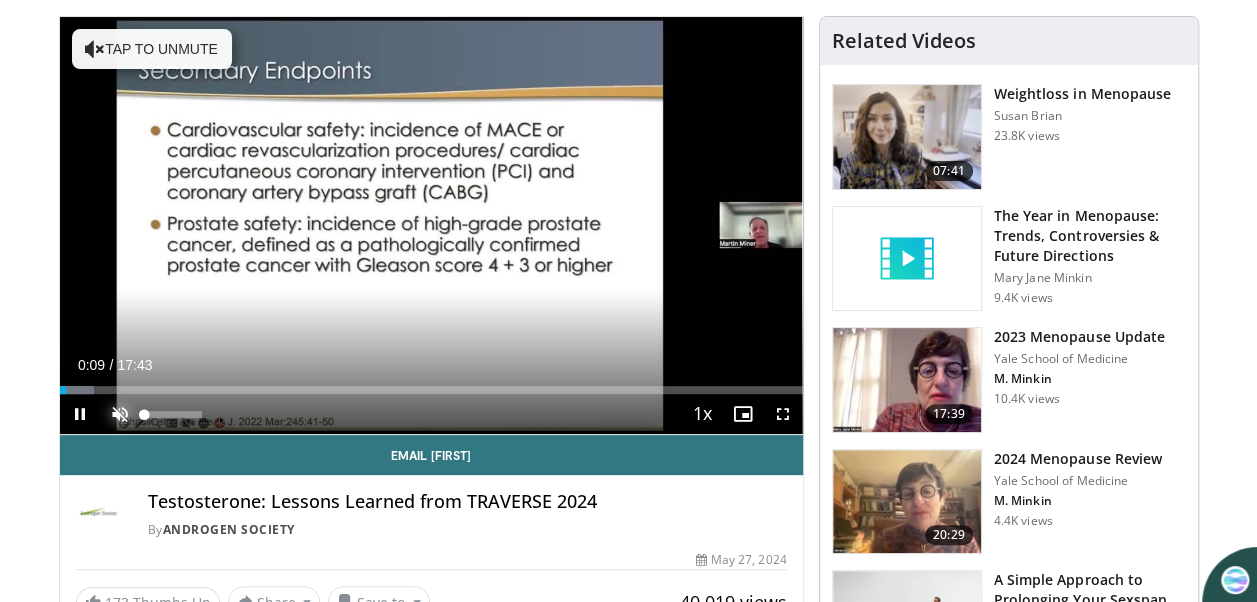 click at bounding box center [120, 414] 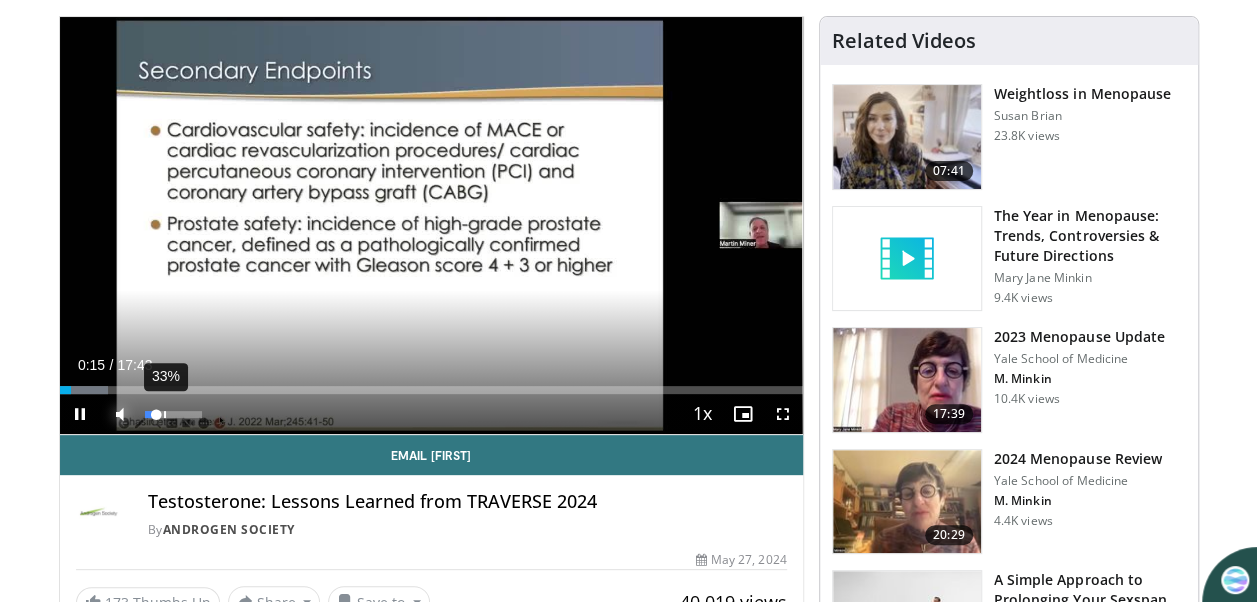 click on "33%" at bounding box center [173, 414] 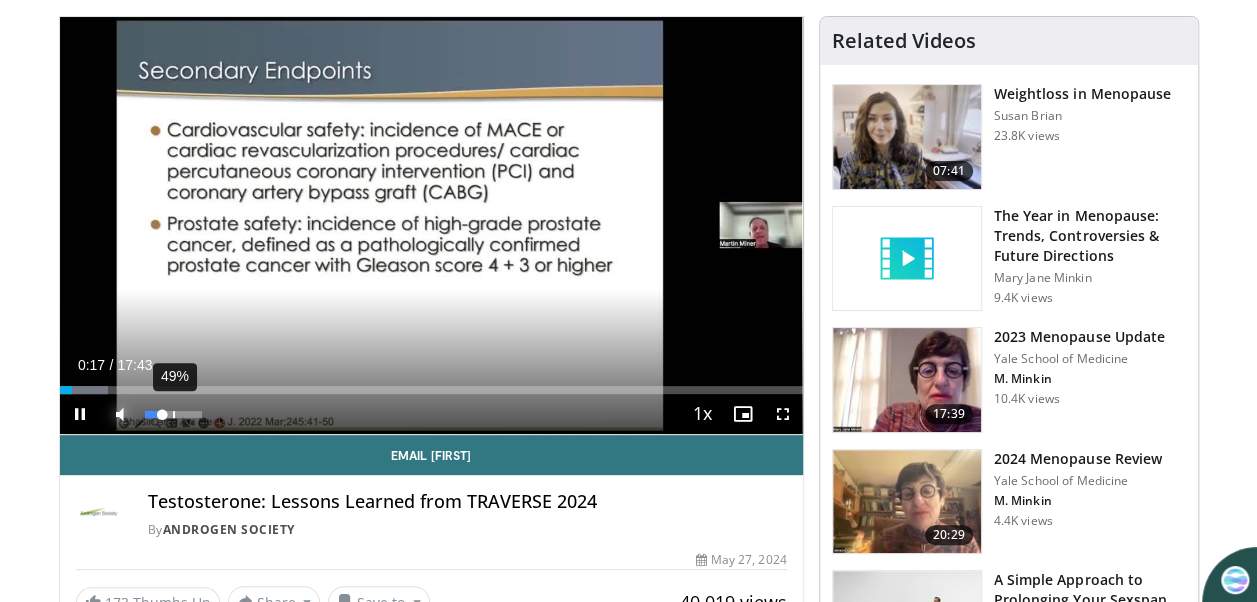 click on "49%" at bounding box center (173, 414) 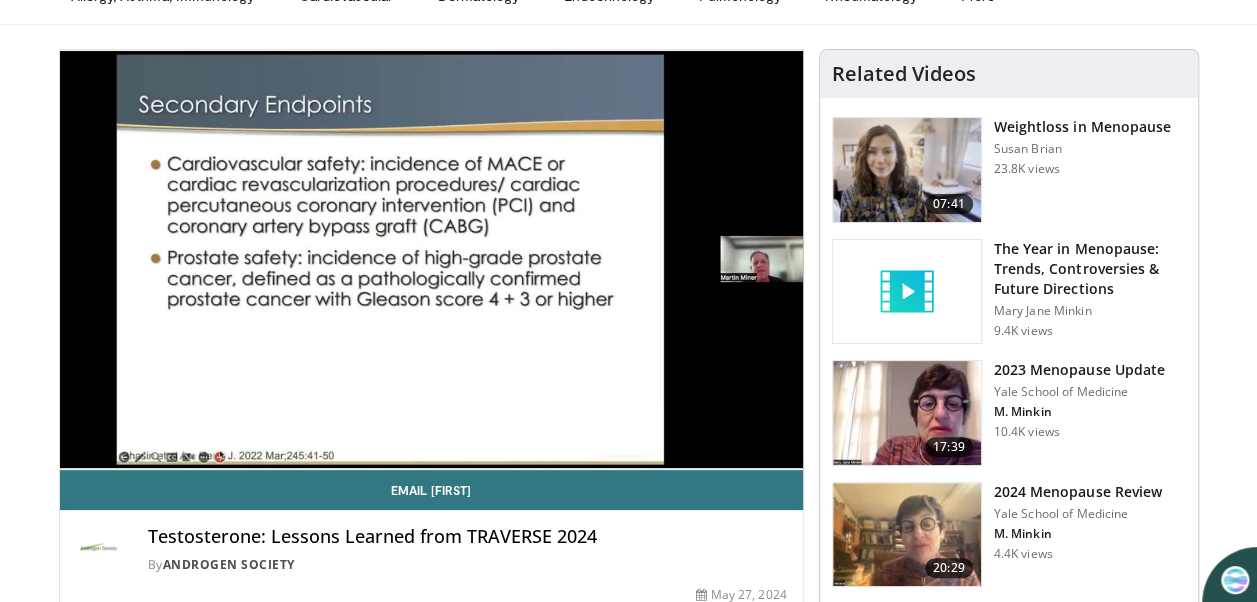 scroll, scrollTop: 120, scrollLeft: 0, axis: vertical 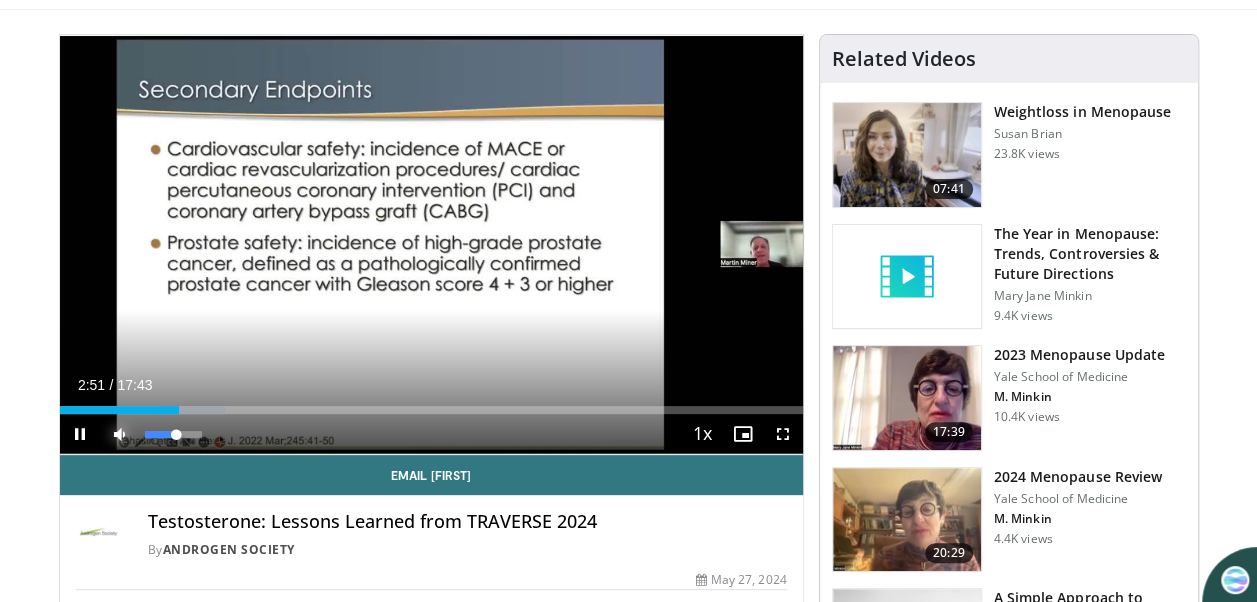 click at bounding box center [120, 434] 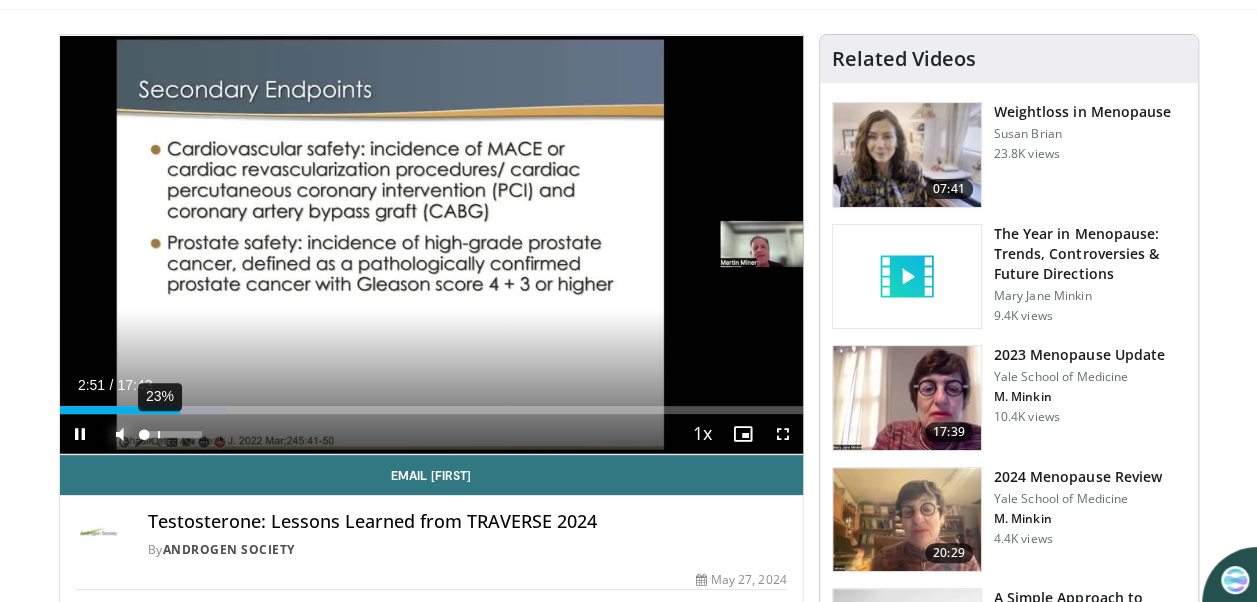 click on "23%" at bounding box center [173, 434] 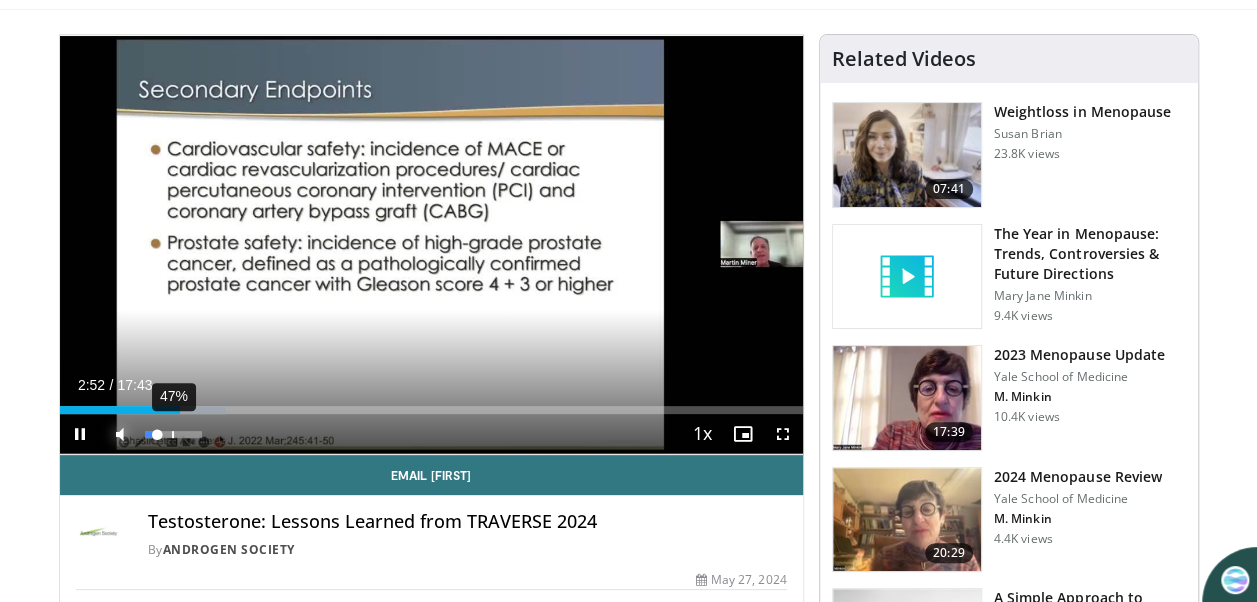 click on "47%" at bounding box center [173, 434] 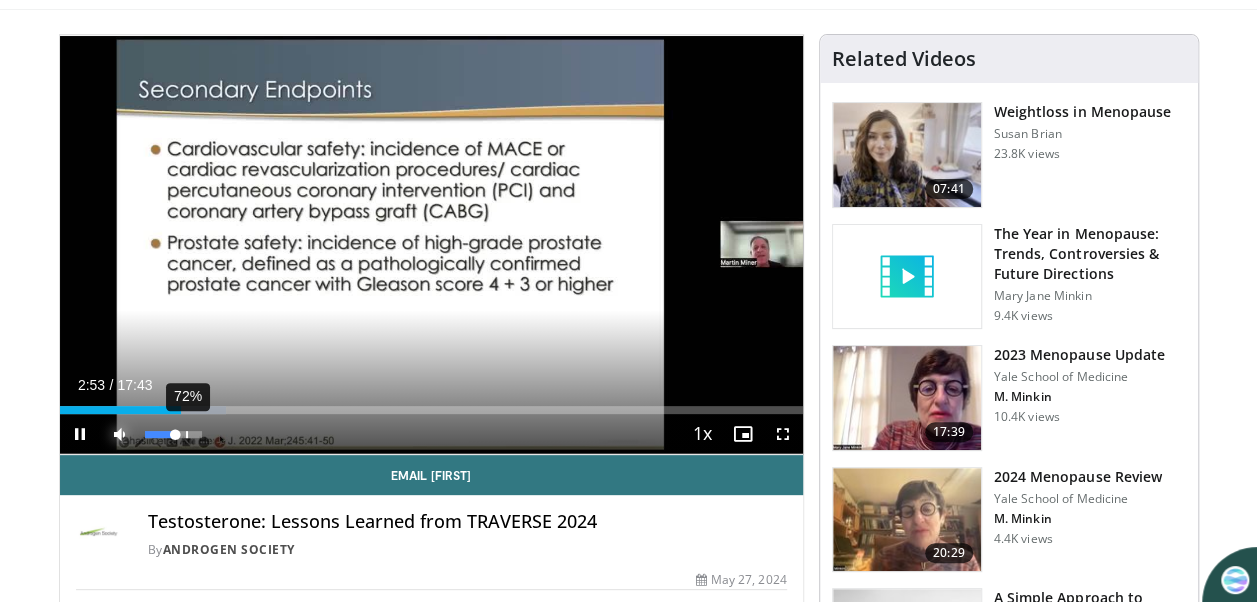 click on "72%" at bounding box center [173, 434] 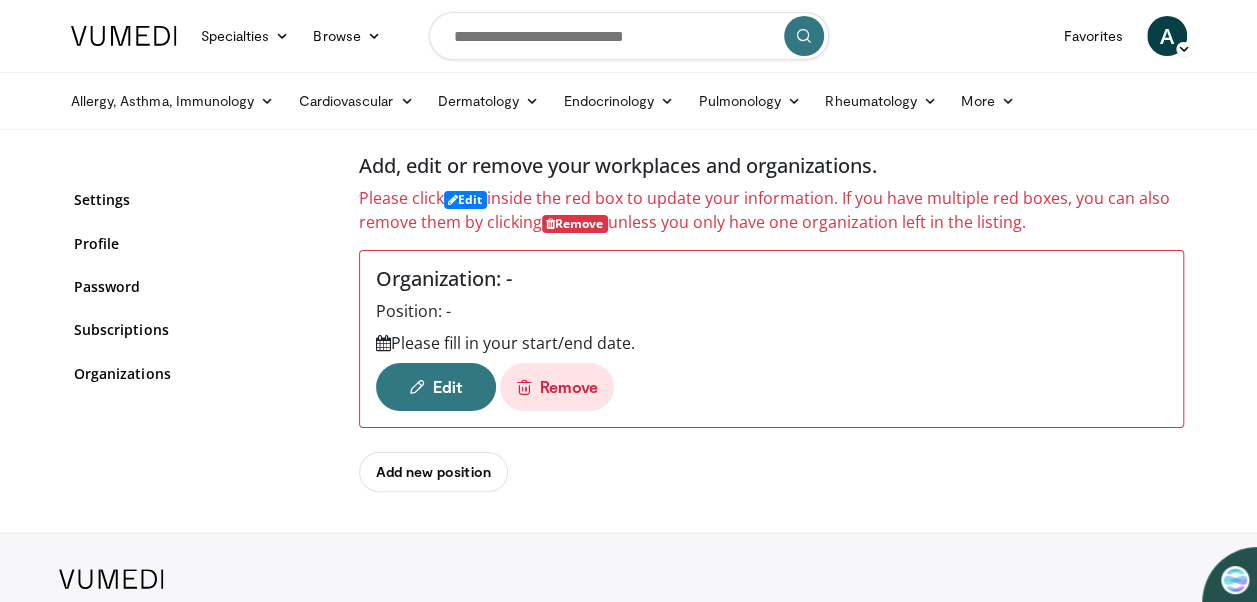 scroll, scrollTop: 86, scrollLeft: 0, axis: vertical 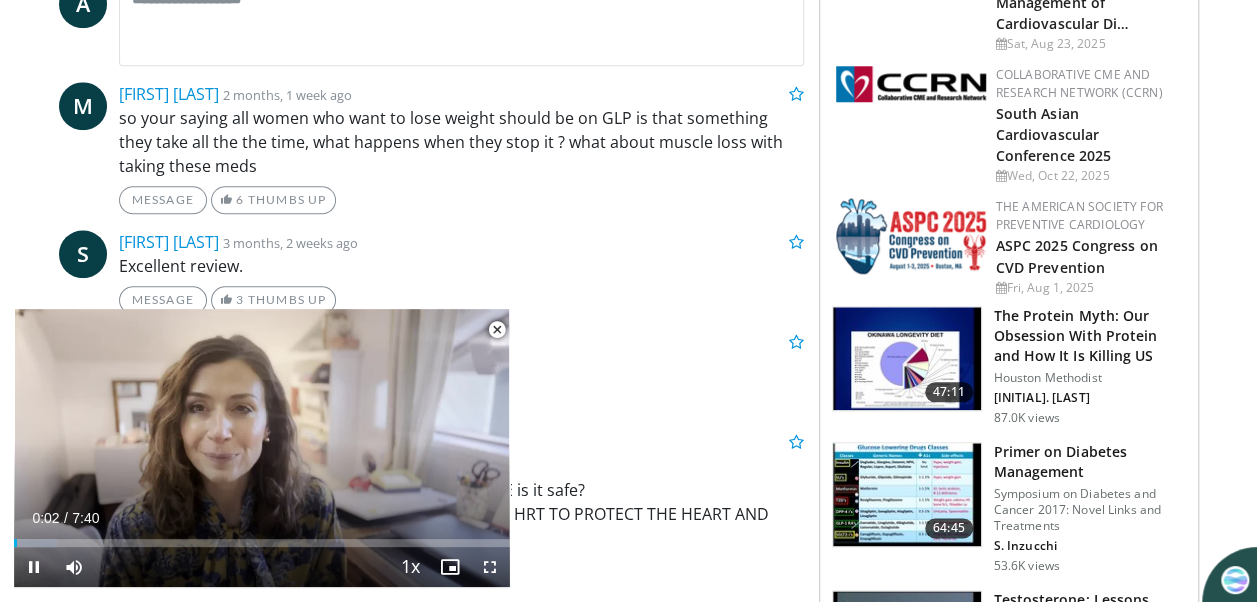 click at bounding box center [497, 330] 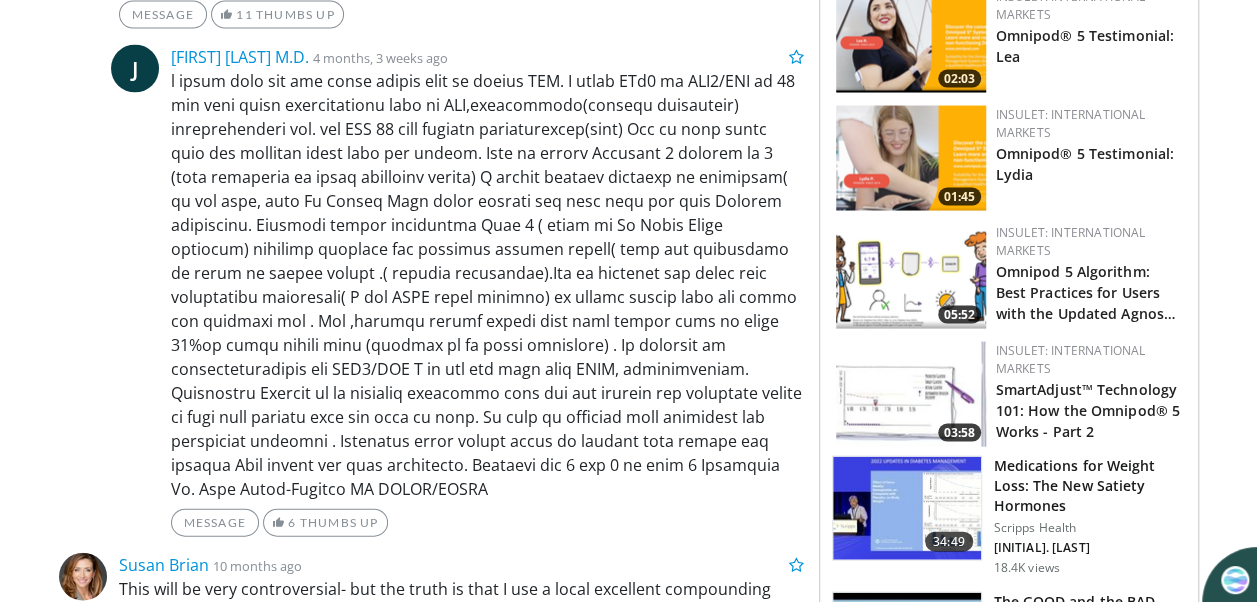 scroll, scrollTop: 1913, scrollLeft: 0, axis: vertical 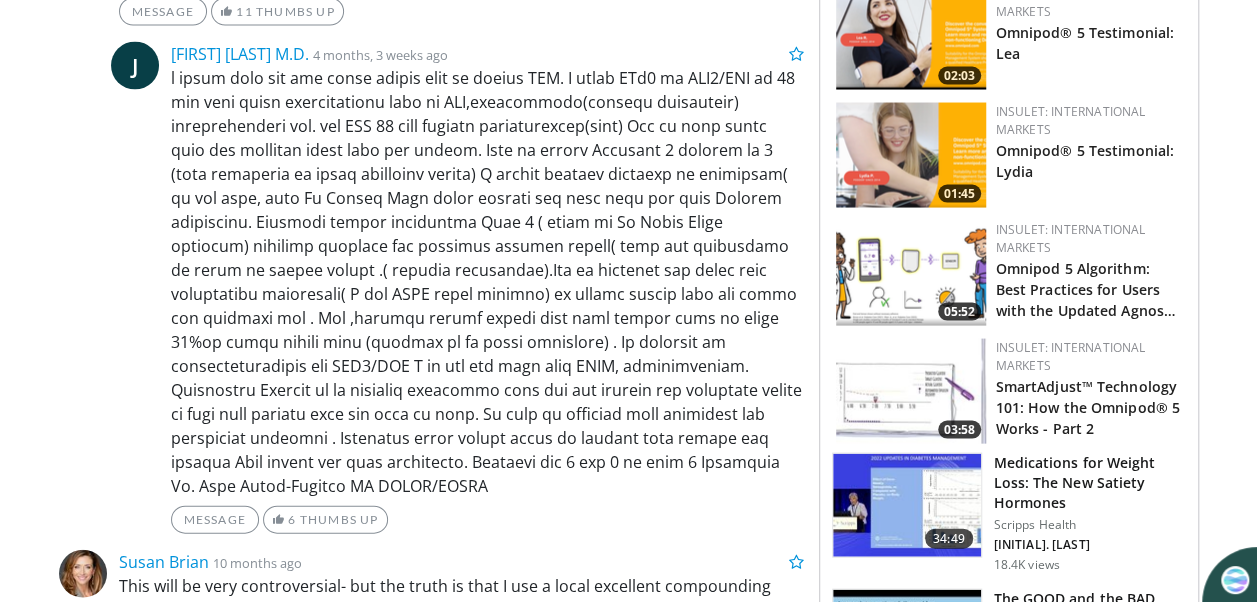 click at bounding box center (911, 391) 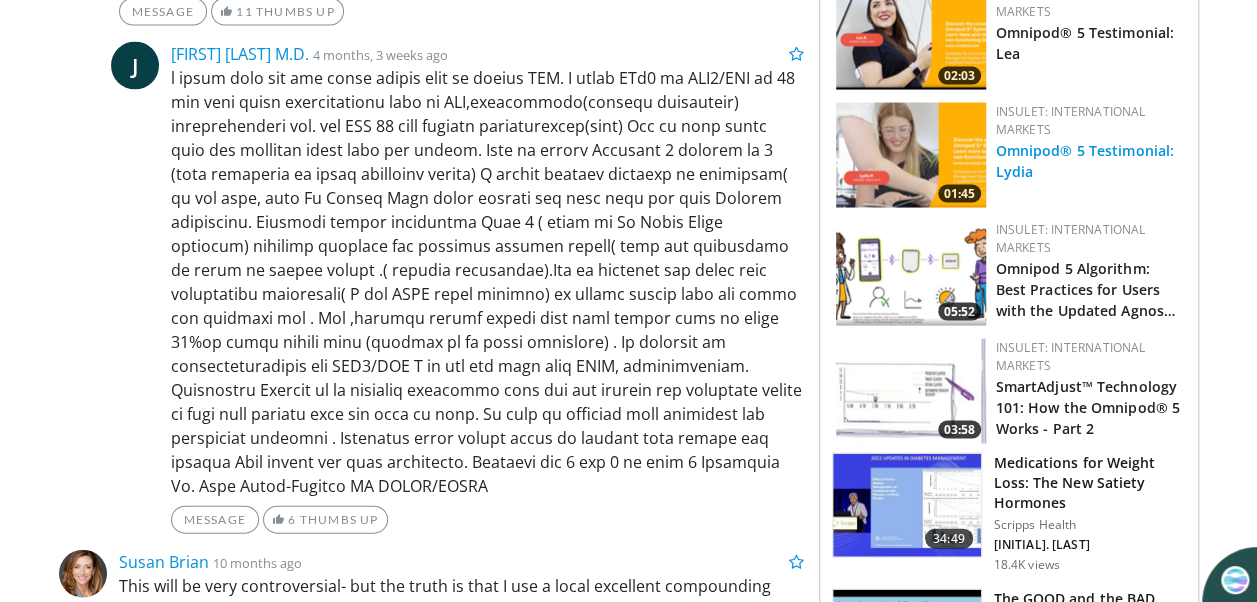 click on "Omnipod® 5 Testimonial: Lydia" at bounding box center [1085, 161] 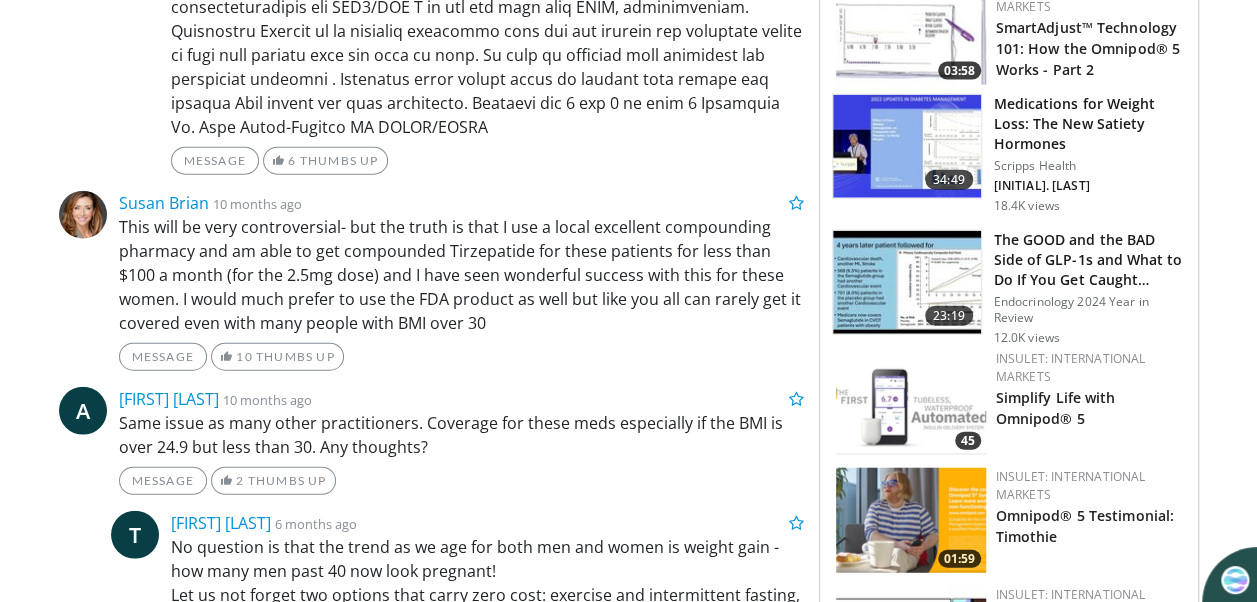 scroll, scrollTop: 2273, scrollLeft: 0, axis: vertical 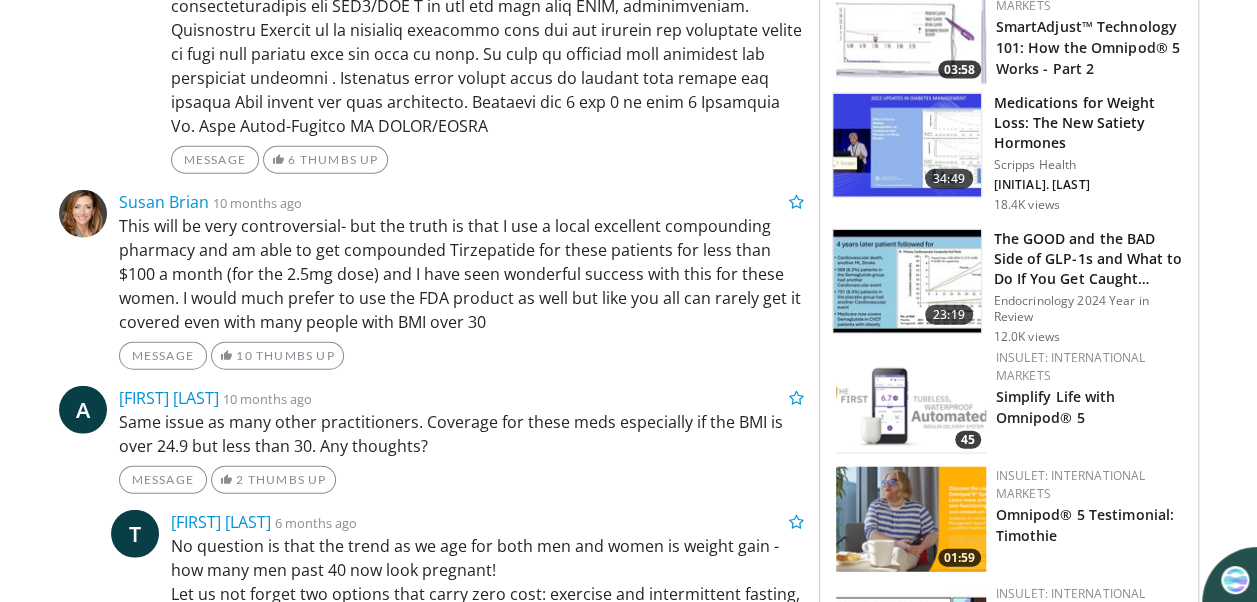 click at bounding box center [911, 401] 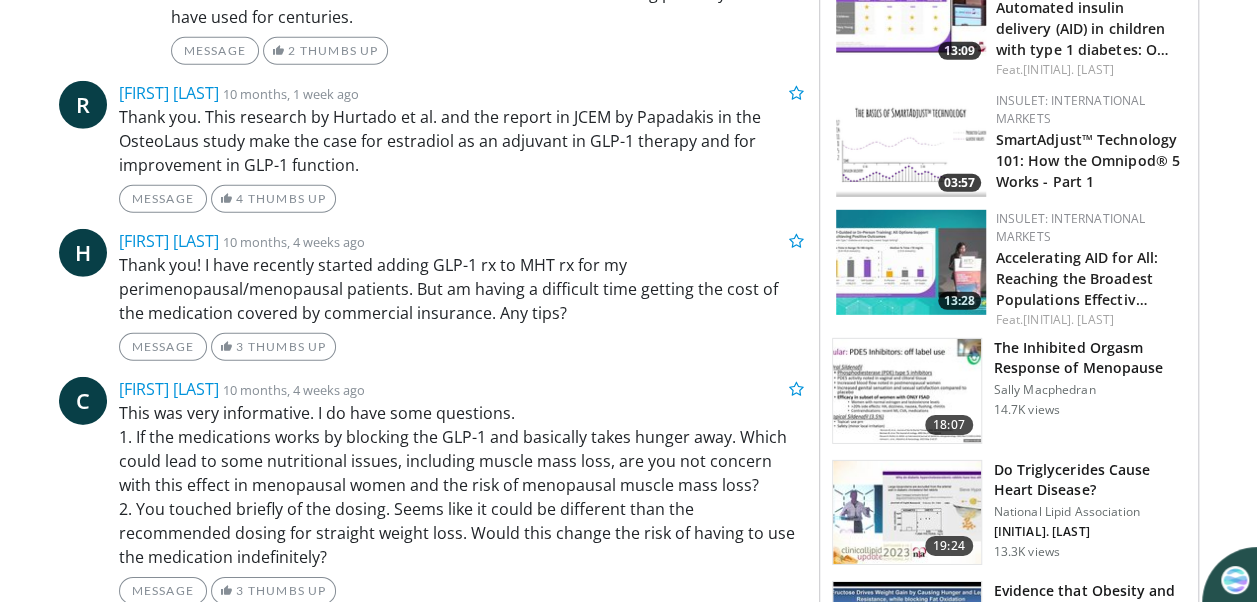 scroll, scrollTop: 2901, scrollLeft: 0, axis: vertical 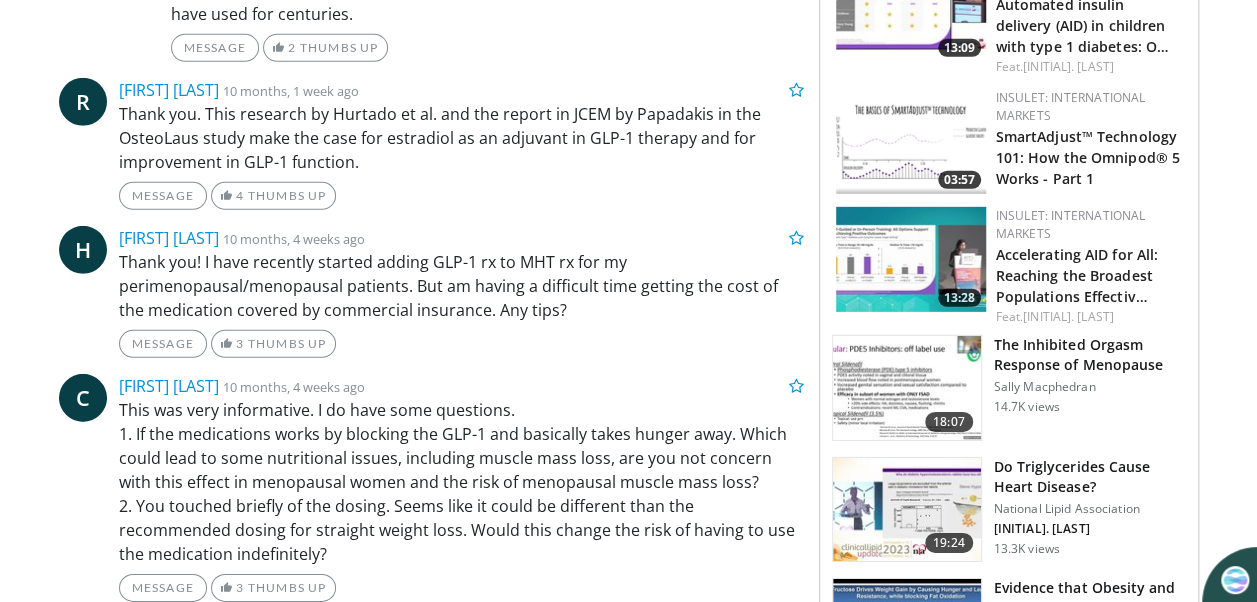 click at bounding box center (907, 510) 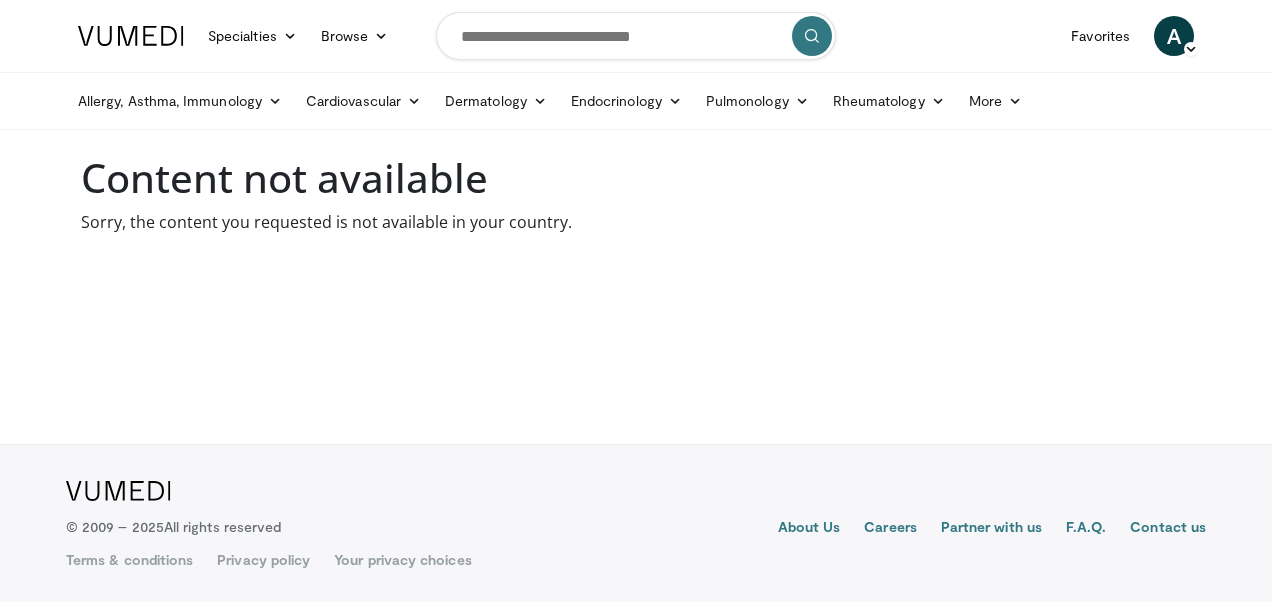 scroll, scrollTop: 0, scrollLeft: 0, axis: both 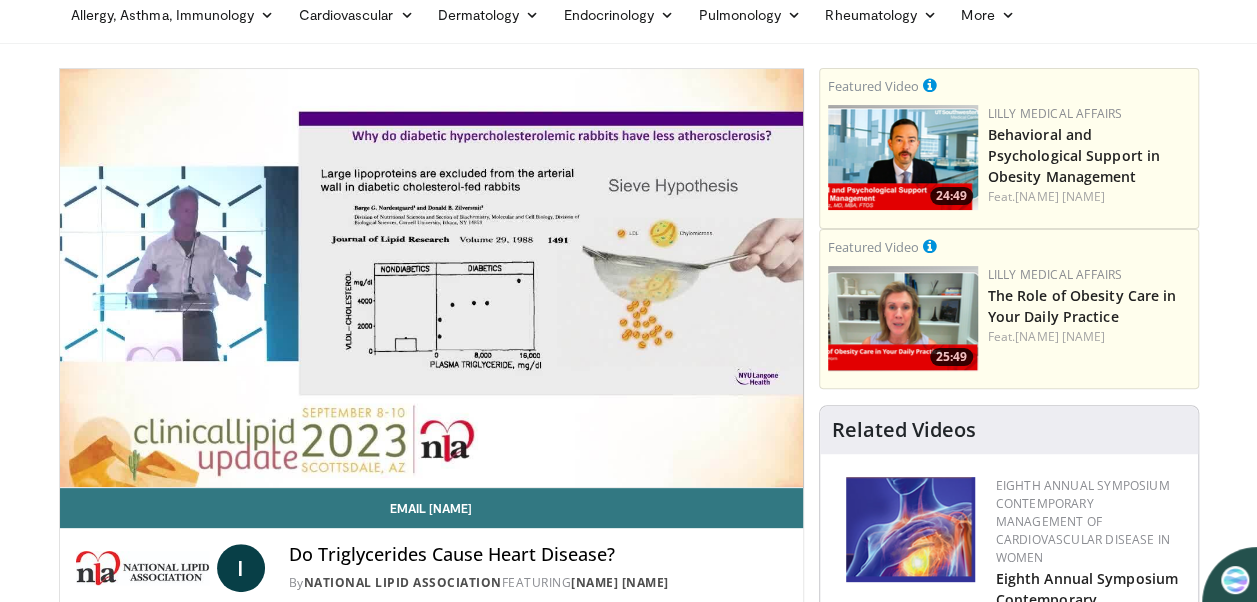 click on "Do Triglycerides Cause Heart Disease?" at bounding box center [538, 555] 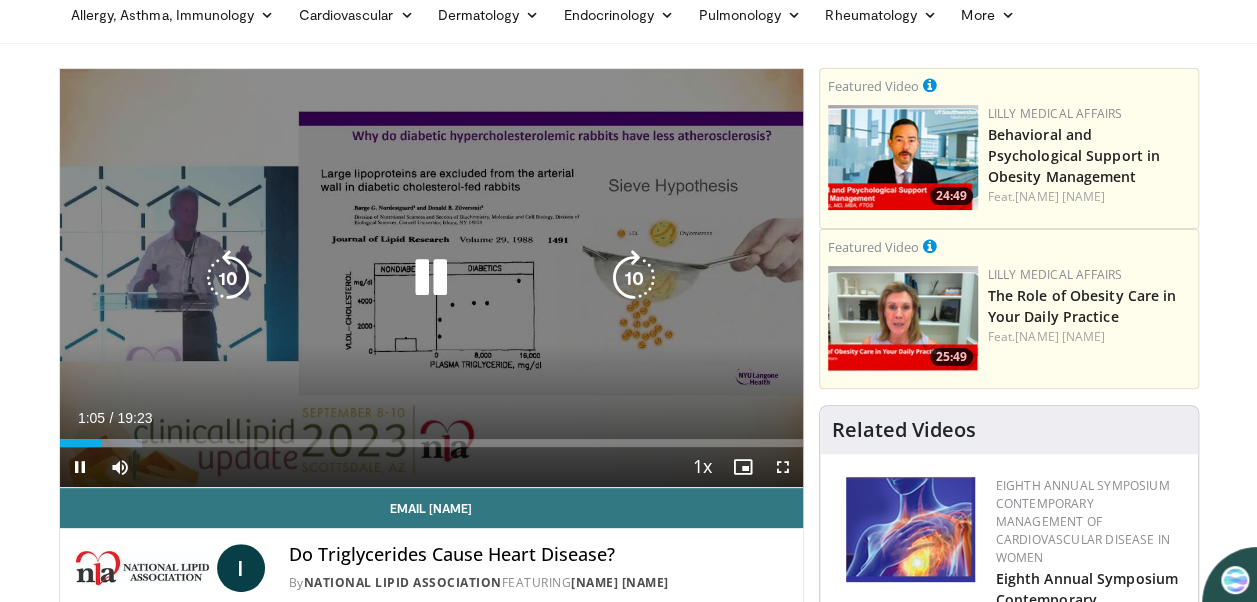 click at bounding box center [431, 278] 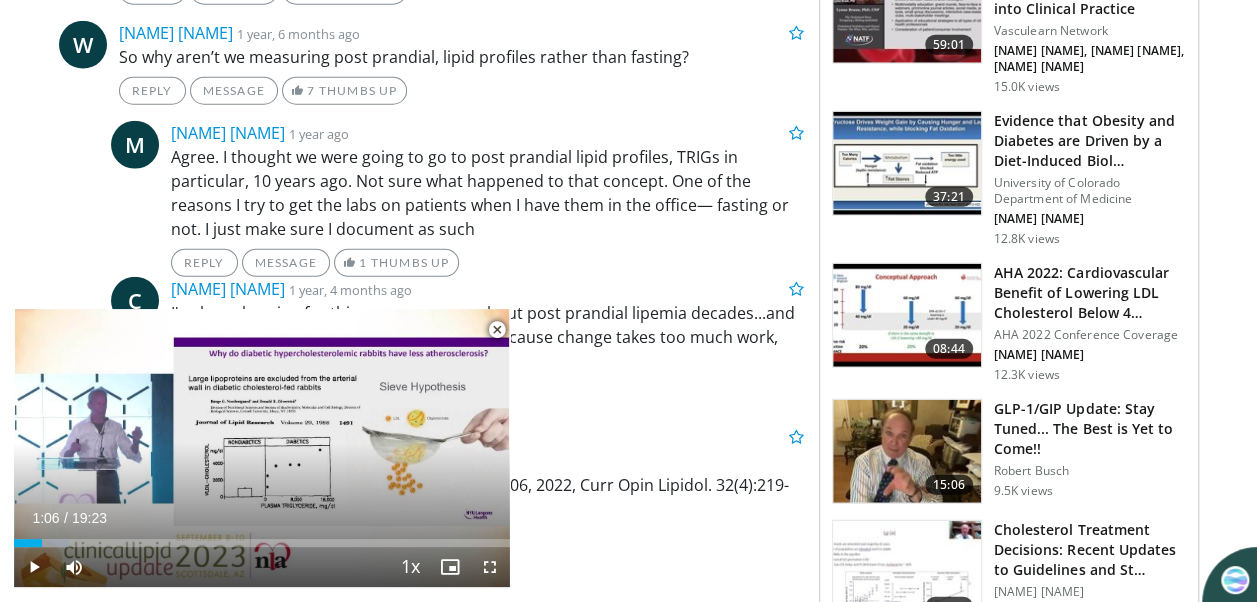 scroll, scrollTop: 2483, scrollLeft: 0, axis: vertical 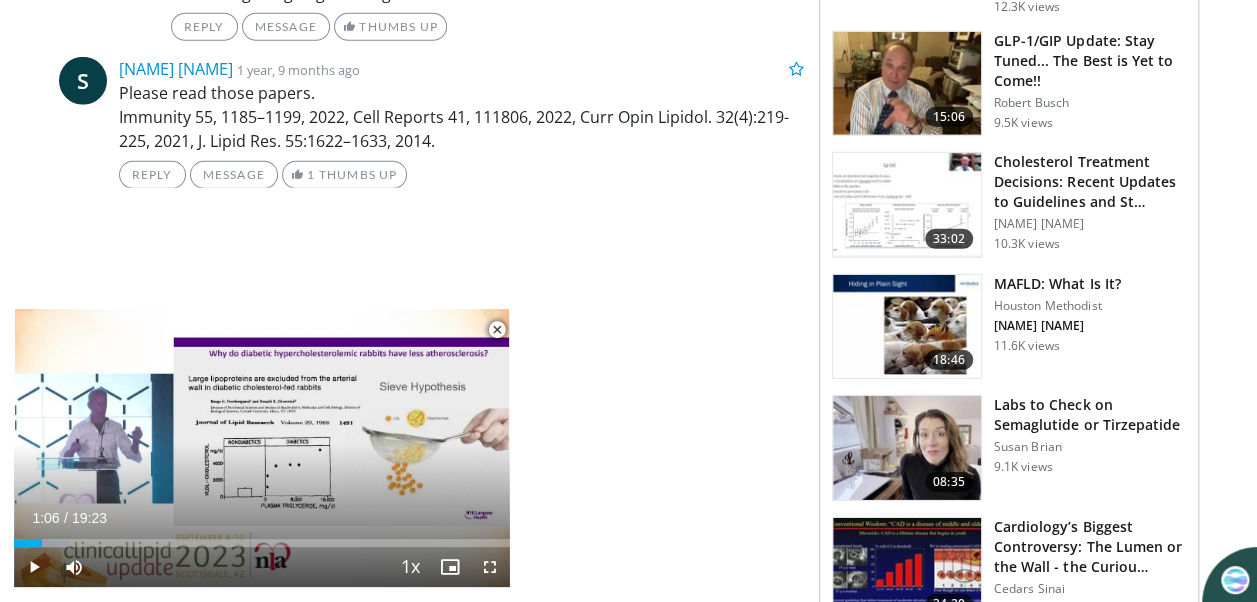 click on "**********" at bounding box center [439, -869] 